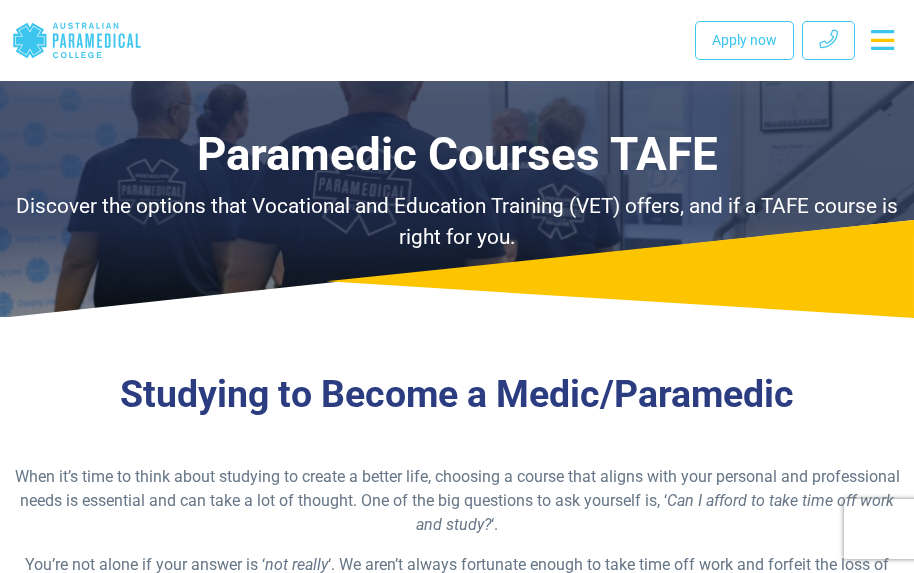 scroll, scrollTop: 3541, scrollLeft: 0, axis: vertical 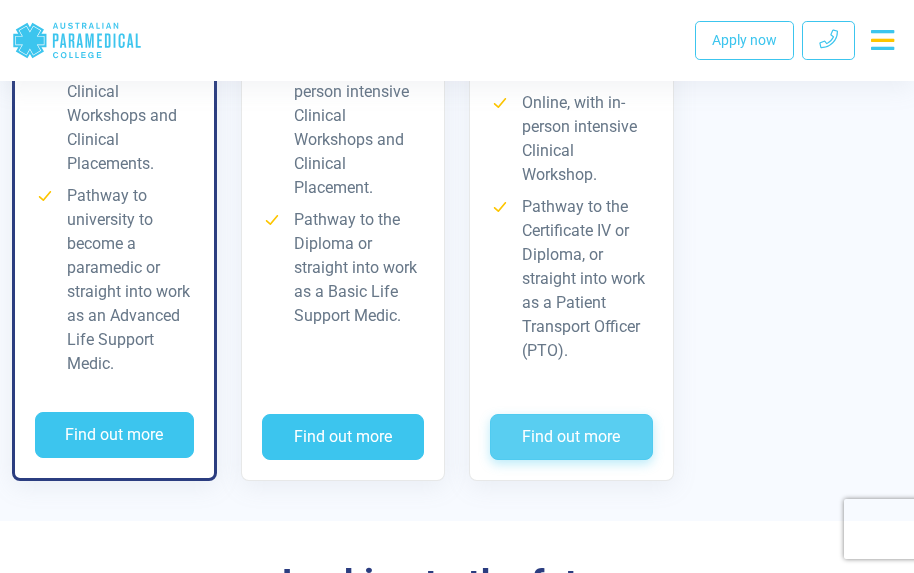 click on "Find out more" at bounding box center [571, 437] 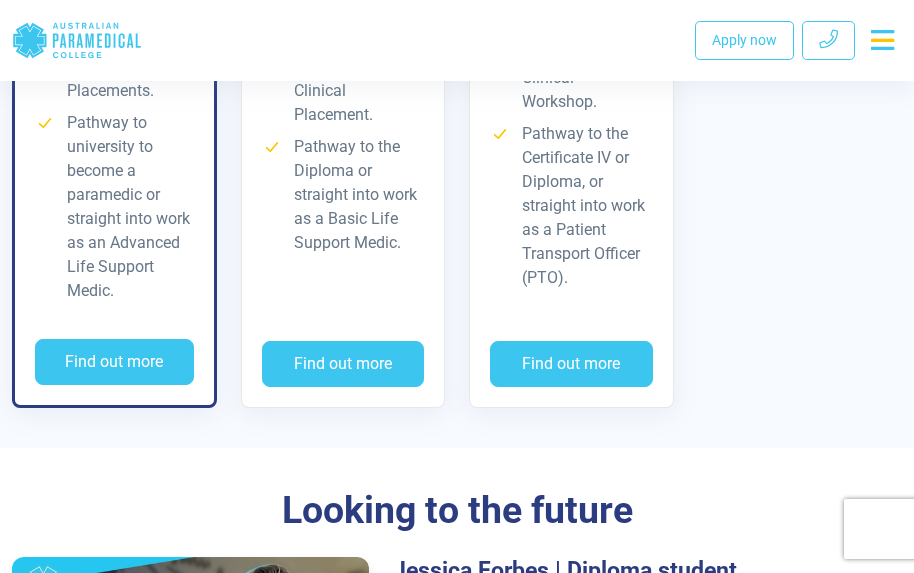 scroll, scrollTop: 4153, scrollLeft: 0, axis: vertical 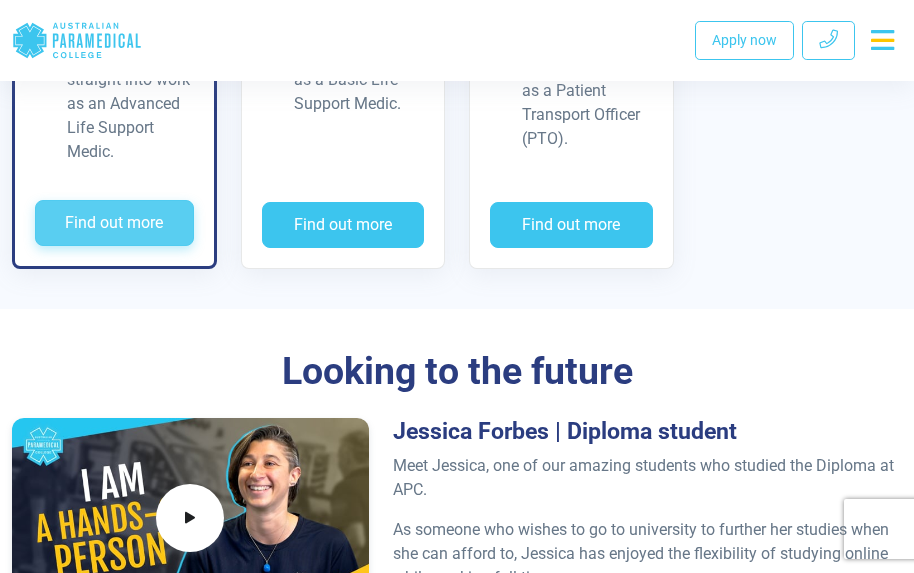click on "Find out more" at bounding box center [114, 223] 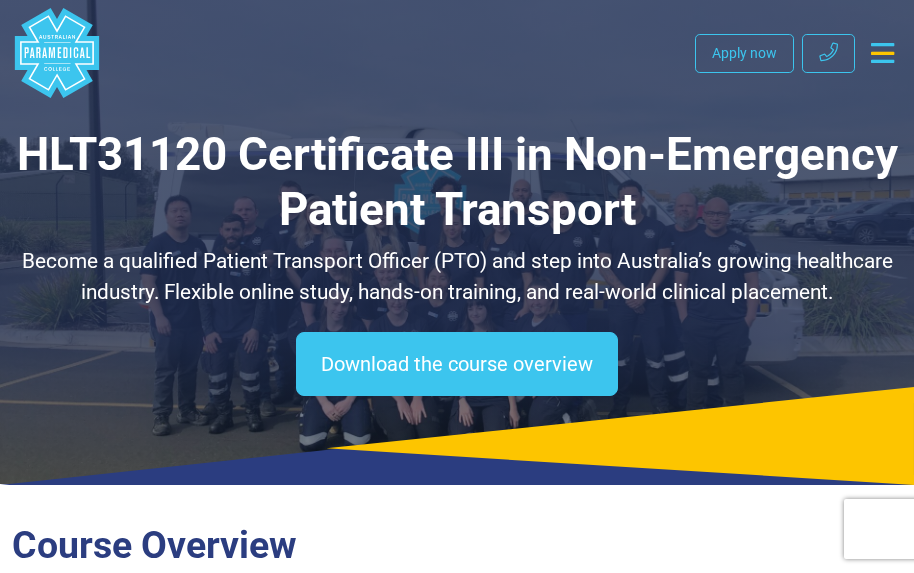 scroll, scrollTop: 0, scrollLeft: 0, axis: both 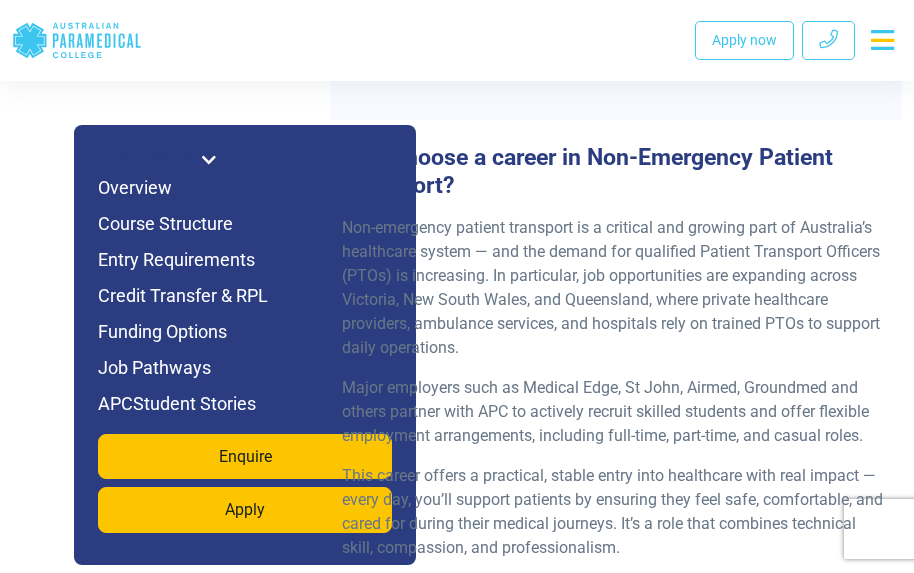 click at bounding box center (209, 160) 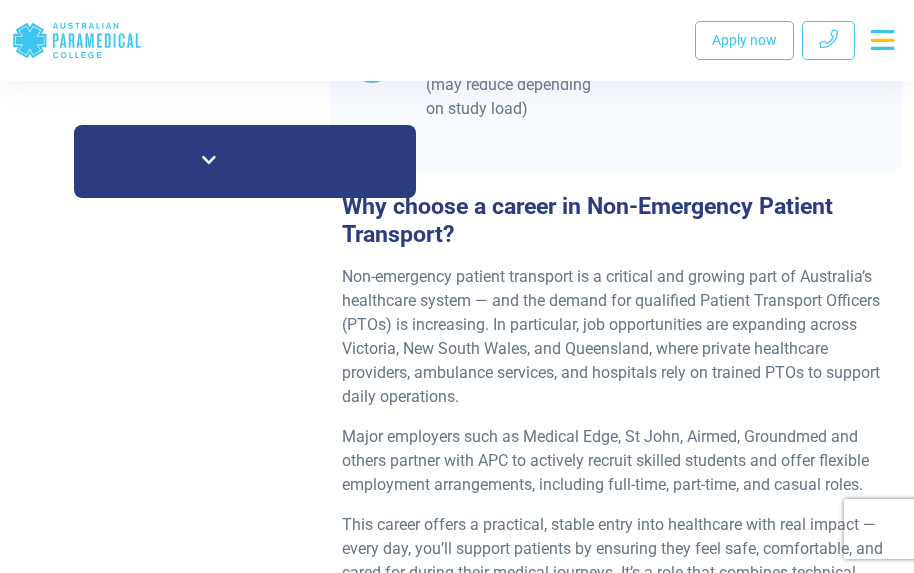 scroll, scrollTop: 1900, scrollLeft: 0, axis: vertical 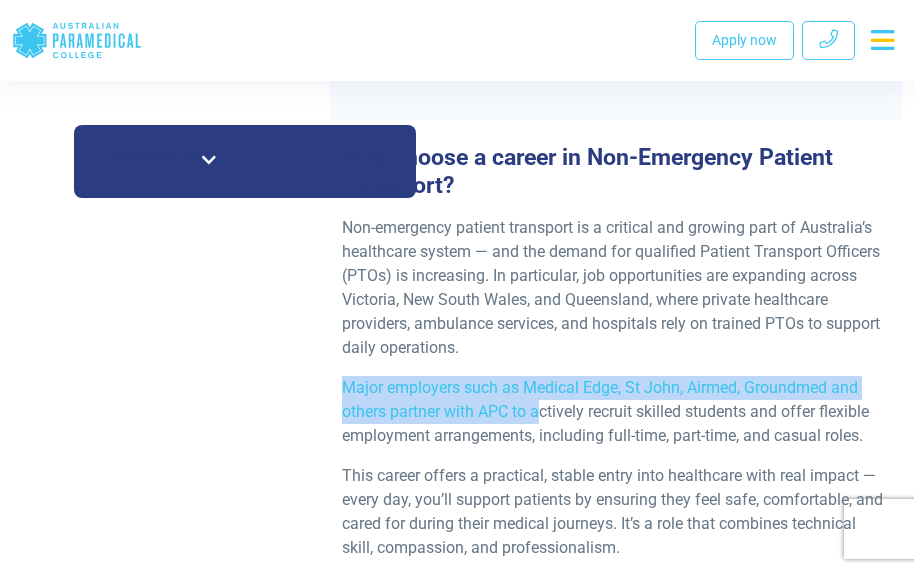 drag, startPoint x: 345, startPoint y: 394, endPoint x: 542, endPoint y: 404, distance: 197.25365 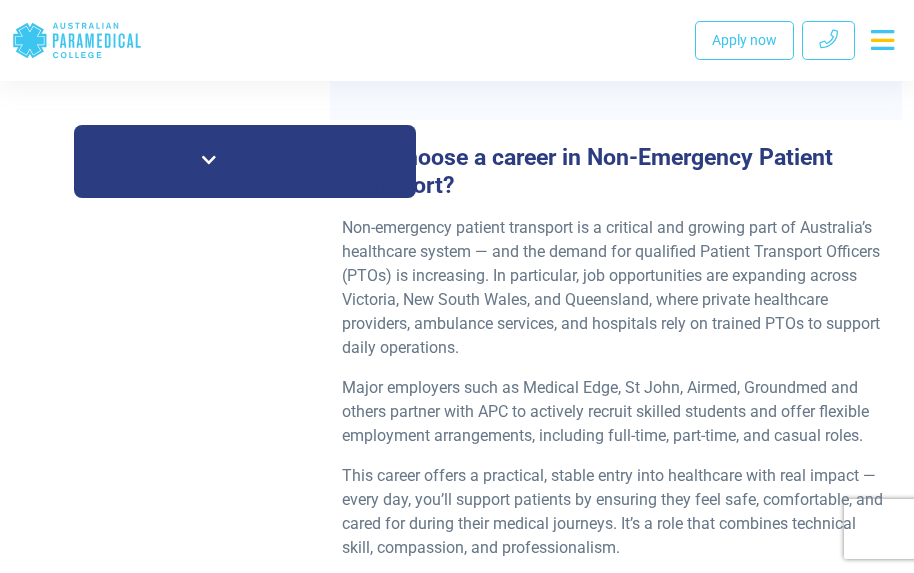 click on "Major employers such as Medical Edge, St John, Airmed, Groundmed and others partner with APC to actively recruit skilled students and offer flexible employment arrangements, including full-time, part-time, and casual roles." at bounding box center [616, 412] 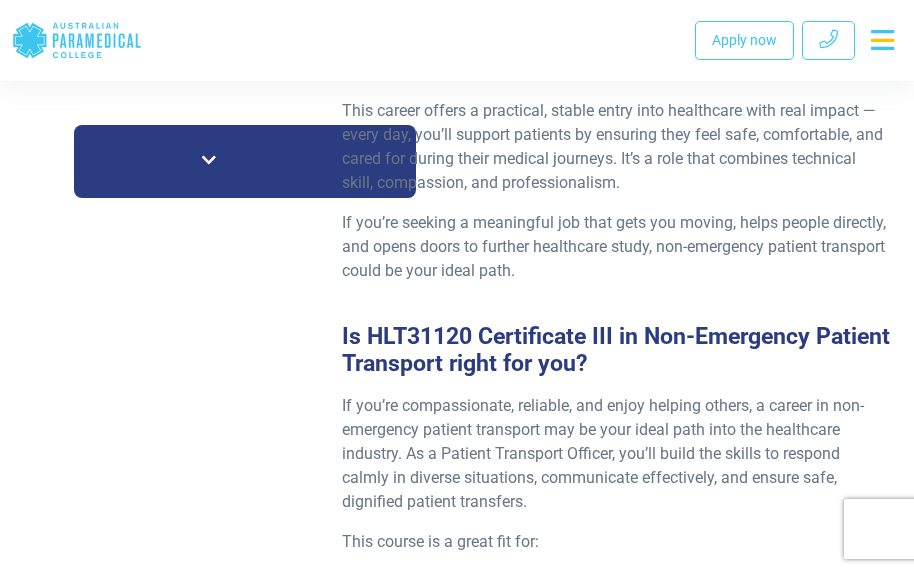scroll, scrollTop: 2300, scrollLeft: 0, axis: vertical 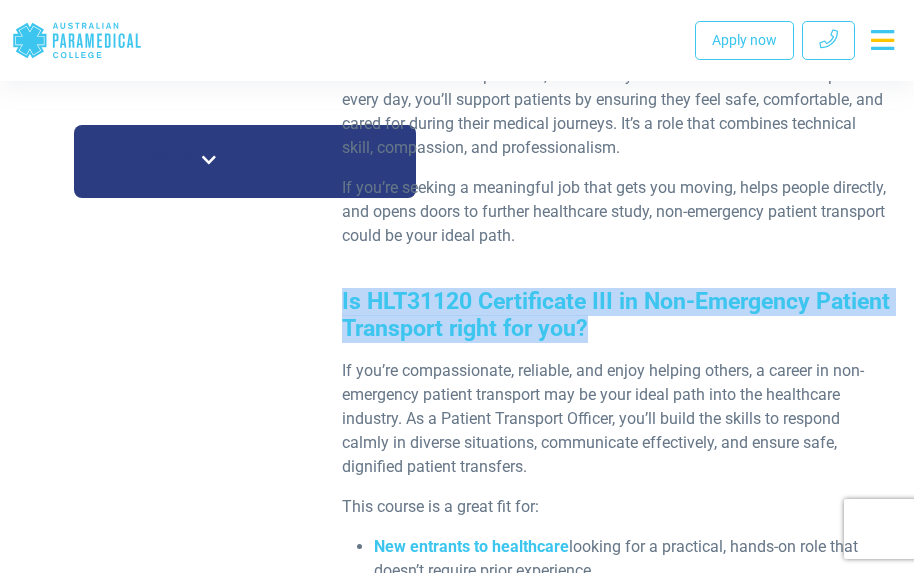drag, startPoint x: 321, startPoint y: 298, endPoint x: 663, endPoint y: 346, distance: 345.352 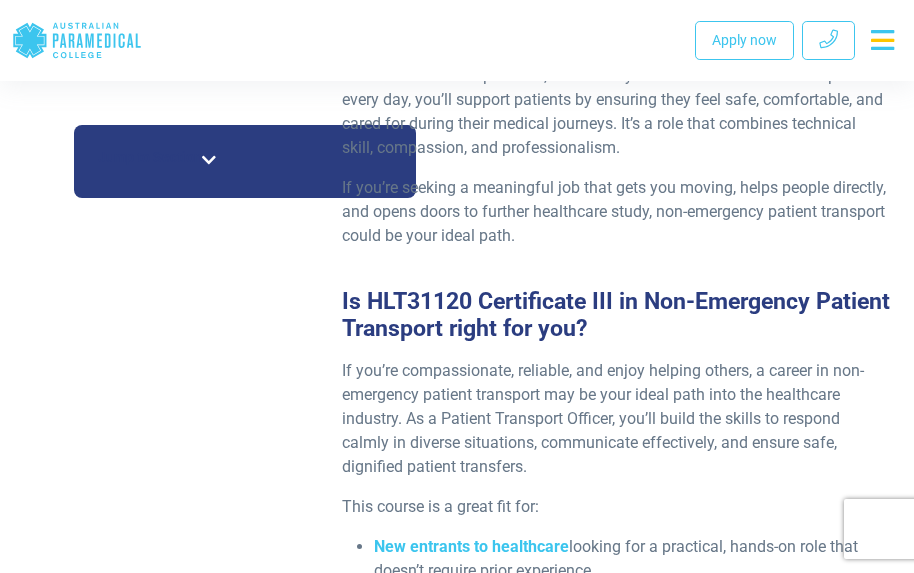 click on "If you’re compassionate, reliable, and enjoy helping others, a career in non-emergency patient transport may be your ideal path into the healthcare industry. As a Patient Transport Officer, you’ll build the skills to respond calmly in diverse situations, communicate effectively, and ensure safe, dignified patient transfers." at bounding box center [616, 419] 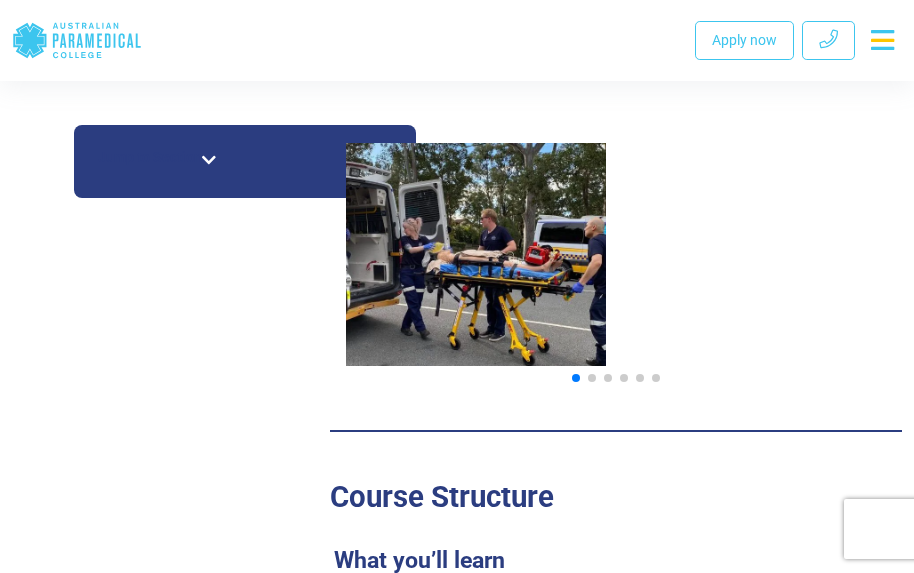 scroll, scrollTop: 3600, scrollLeft: 0, axis: vertical 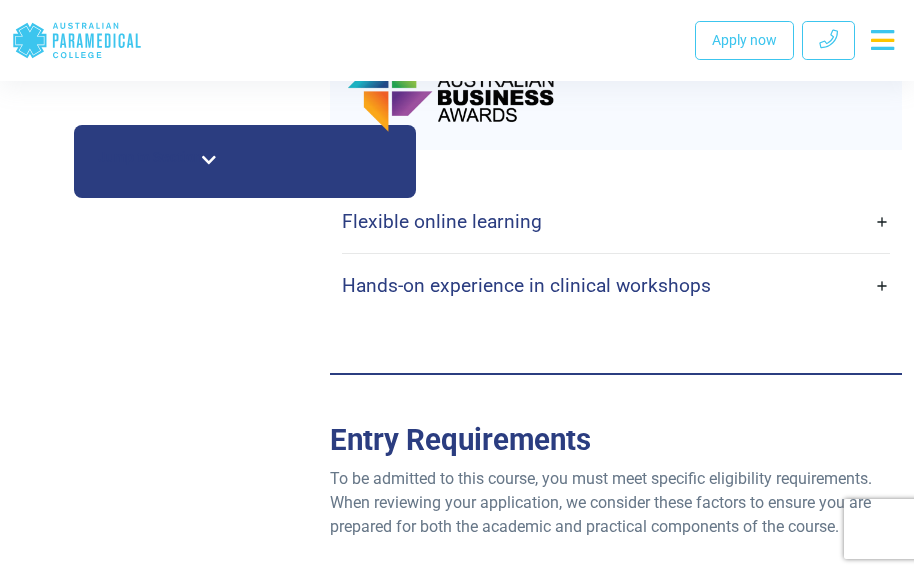 click on "Hands-on experience in clinical workshops" at bounding box center [616, 285] 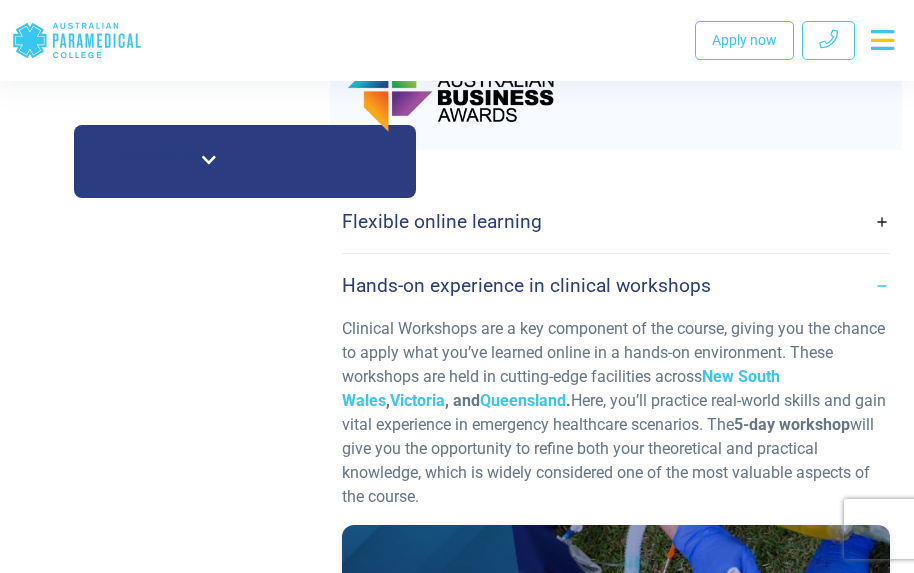 click on "Hands-on experience in clinical workshops" at bounding box center (616, 285) 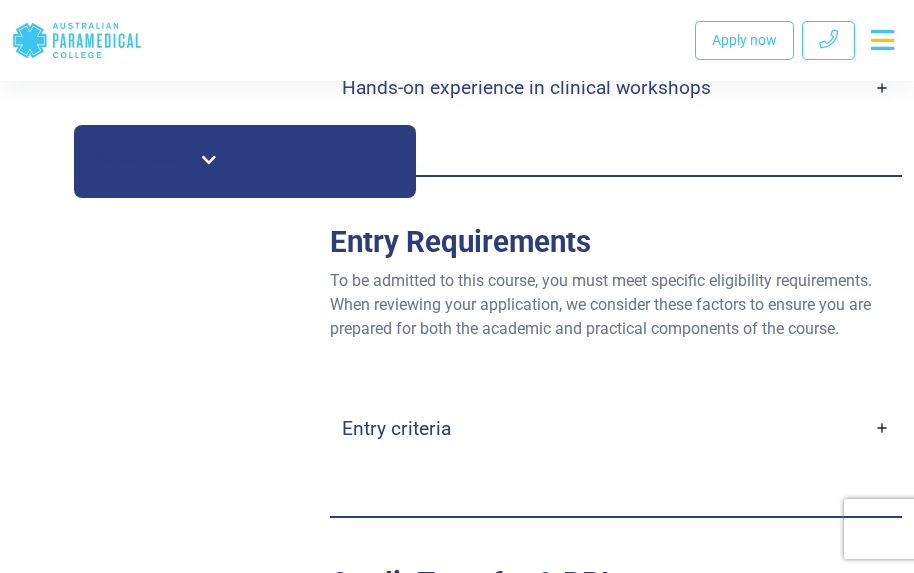 scroll, scrollTop: 5100, scrollLeft: 0, axis: vertical 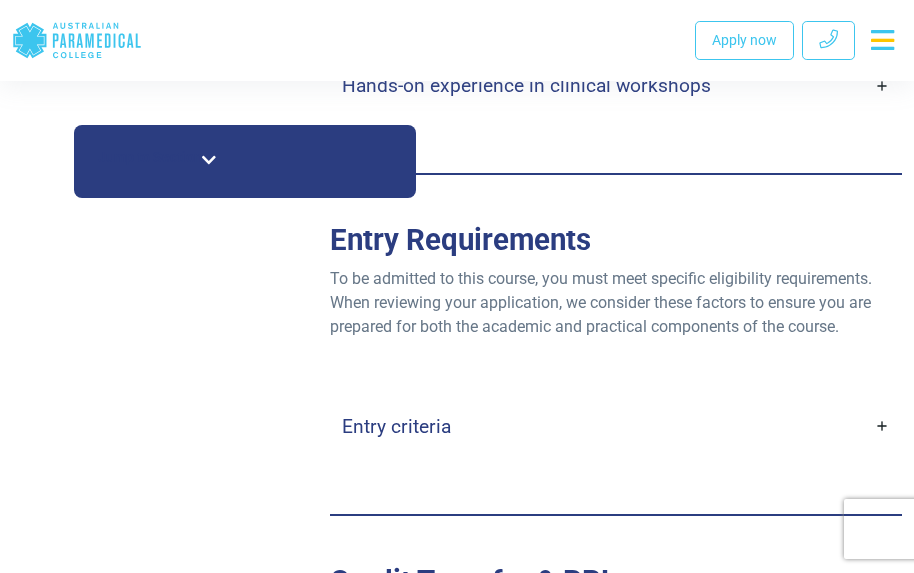 click on "Entry criteria" at bounding box center [616, 426] 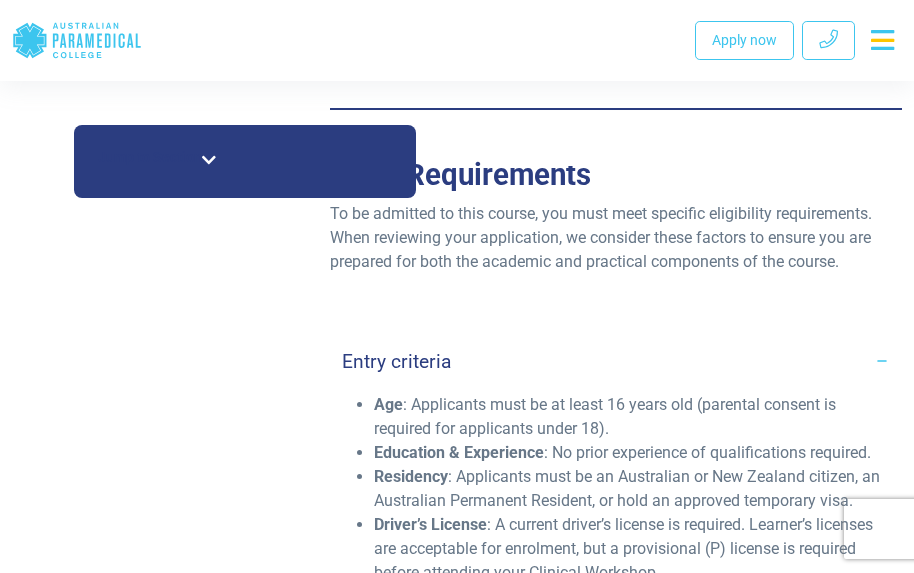 scroll, scrollTop: 5200, scrollLeft: 0, axis: vertical 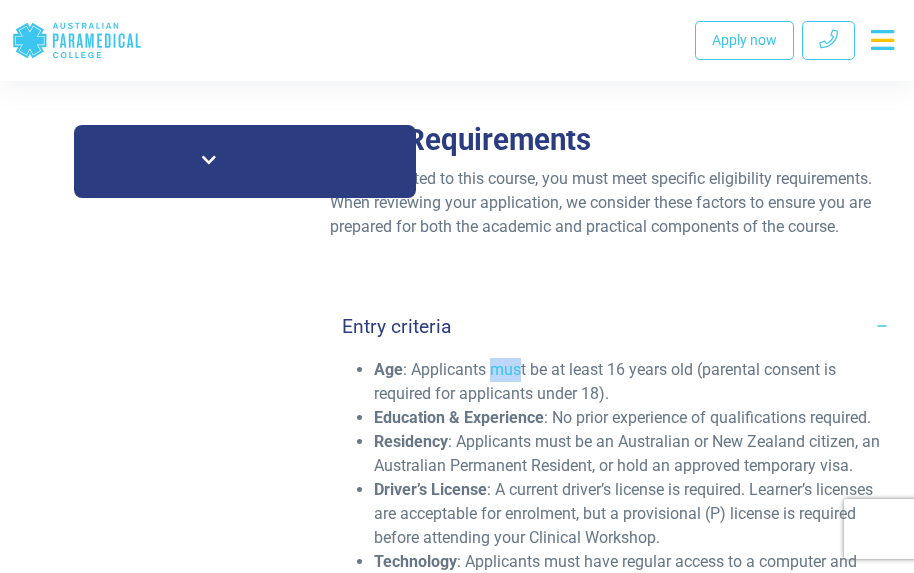 drag, startPoint x: 492, startPoint y: 376, endPoint x: 521, endPoint y: 382, distance: 29.614185 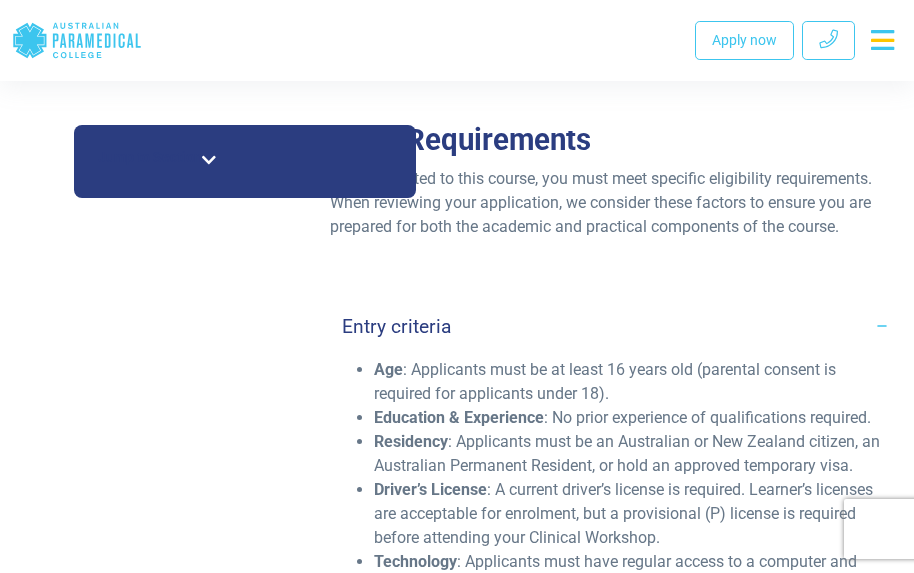 click on "Age : Applicants must be at least 16 years old (parental consent is required for applicants under 18)." at bounding box center (632, 382) 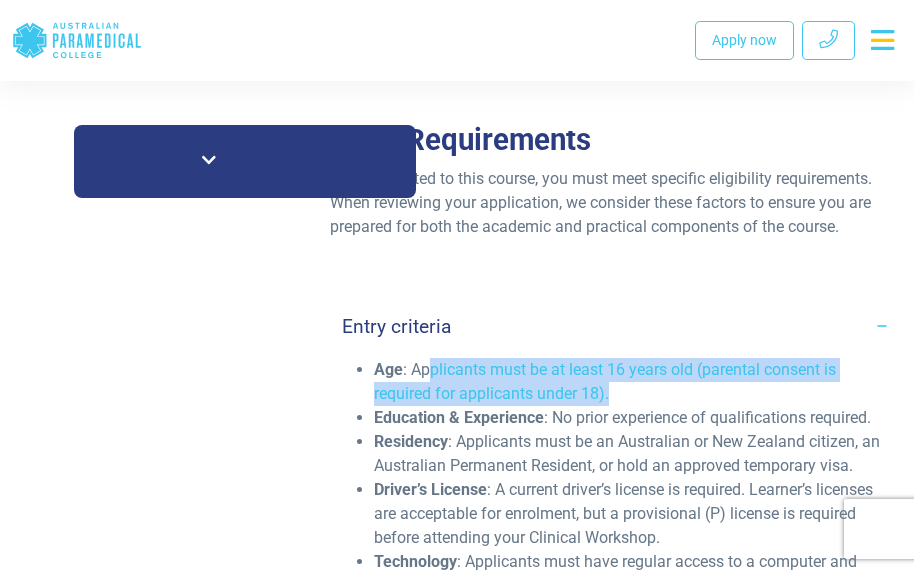 drag, startPoint x: 430, startPoint y: 377, endPoint x: 656, endPoint y: 395, distance: 226.71568 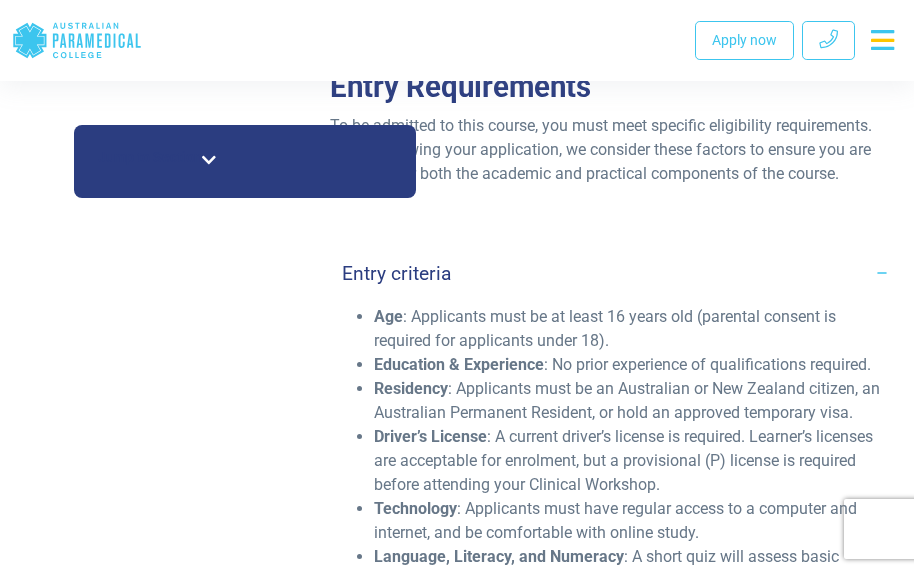 scroll, scrollTop: 5300, scrollLeft: 0, axis: vertical 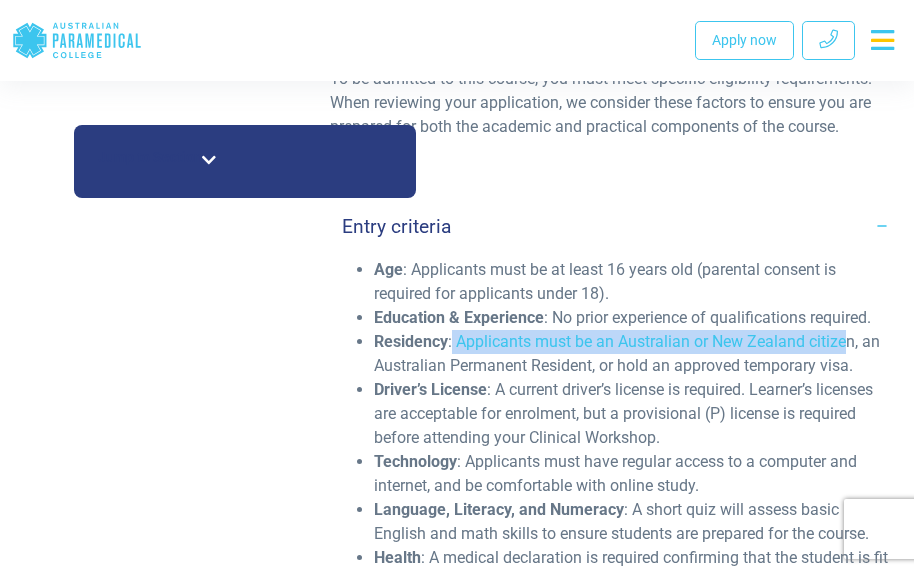 drag, startPoint x: 453, startPoint y: 343, endPoint x: 845, endPoint y: 346, distance: 392.01147 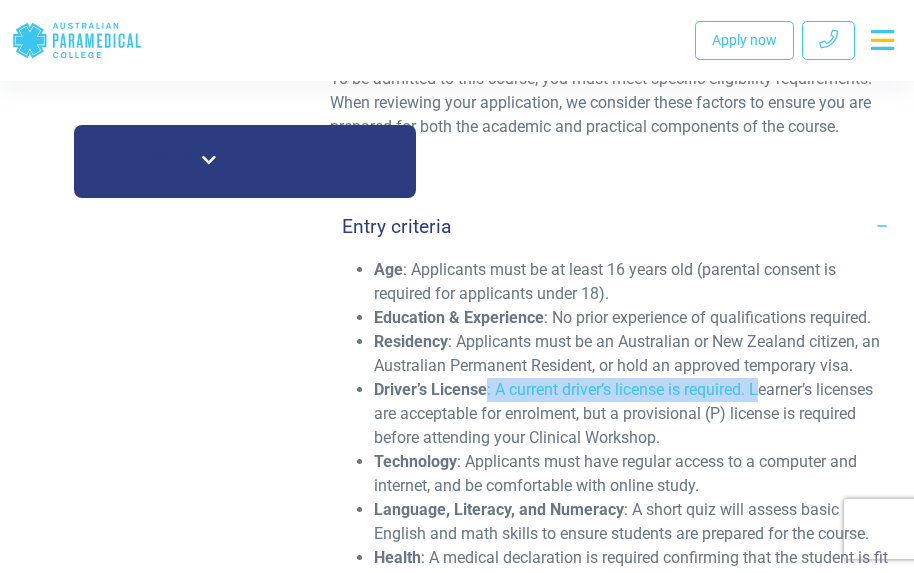 drag, startPoint x: 483, startPoint y: 394, endPoint x: 763, endPoint y: 393, distance: 280.0018 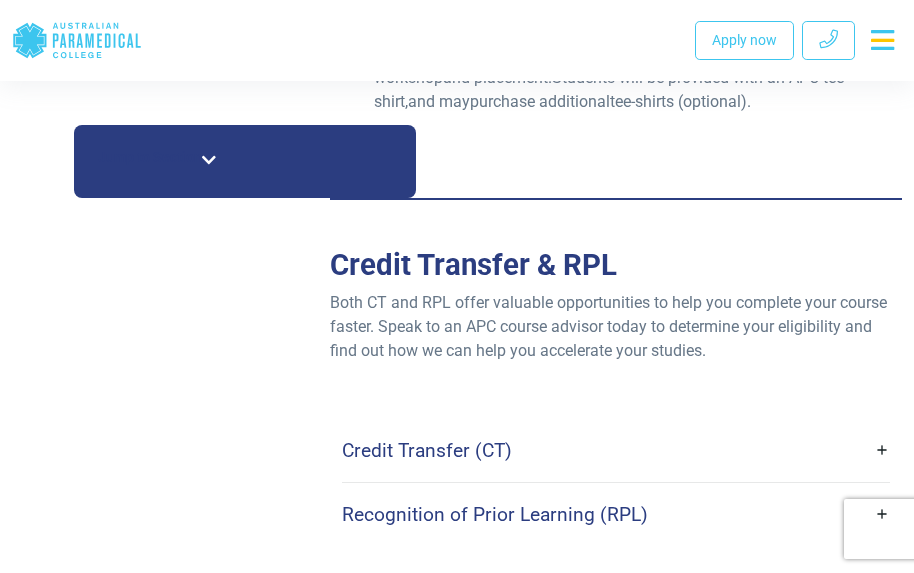 scroll, scrollTop: 6200, scrollLeft: 0, axis: vertical 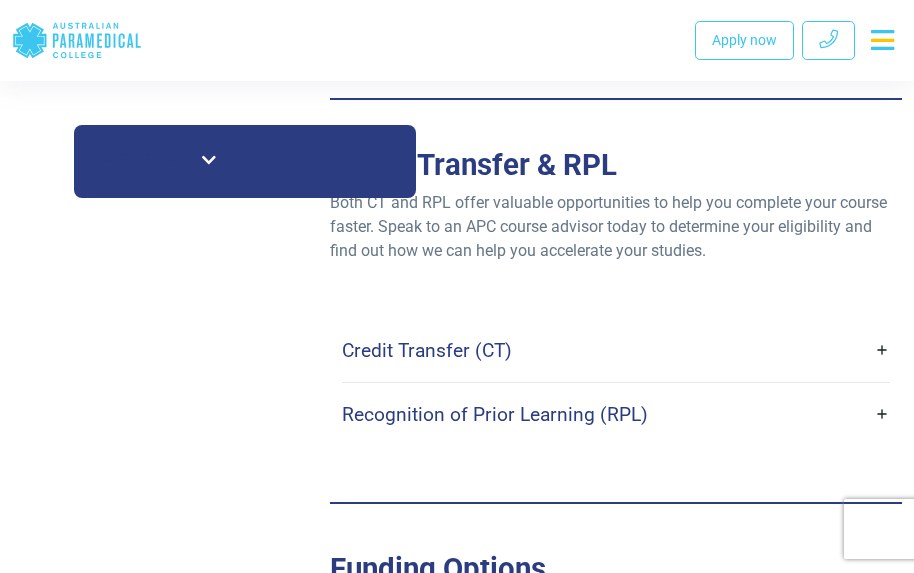click on "Recognition of Prior Learning (RPL)" at bounding box center [616, 414] 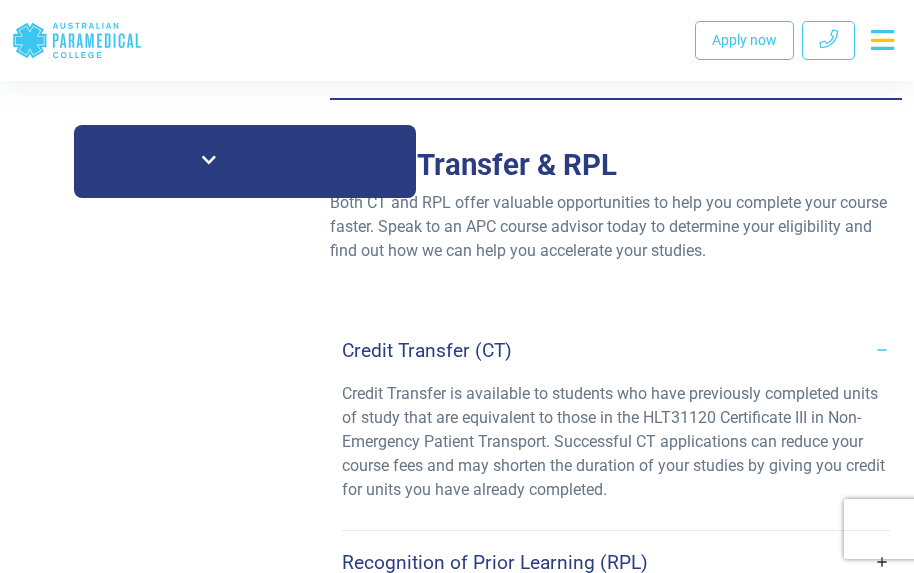click on "Credit Transfer (CT)" at bounding box center [616, 350] 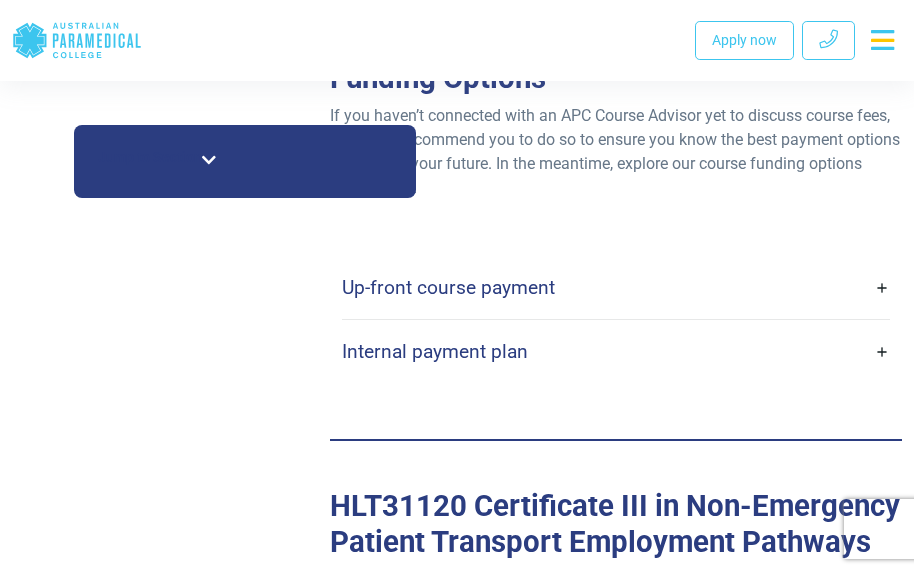 scroll, scrollTop: 6700, scrollLeft: 0, axis: vertical 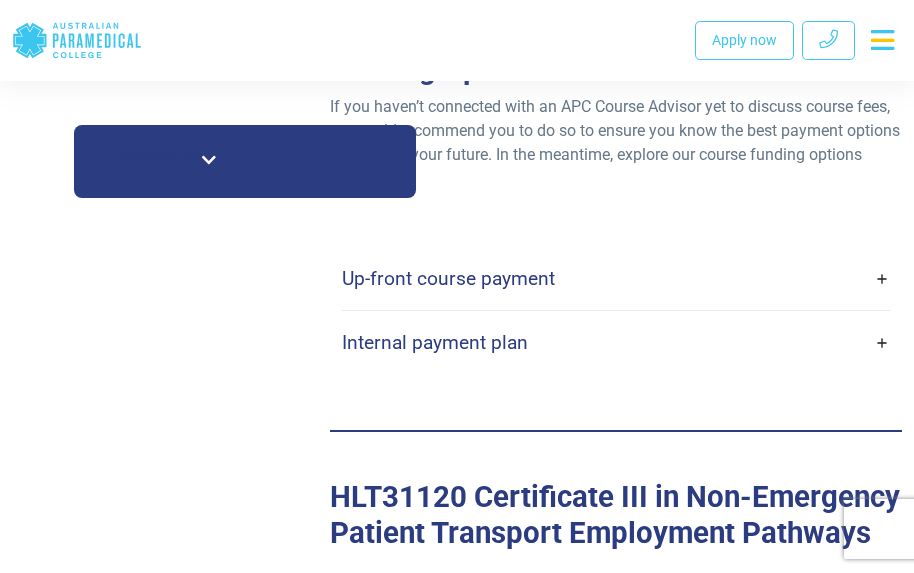 click on "Up-front course payment" at bounding box center [616, 278] 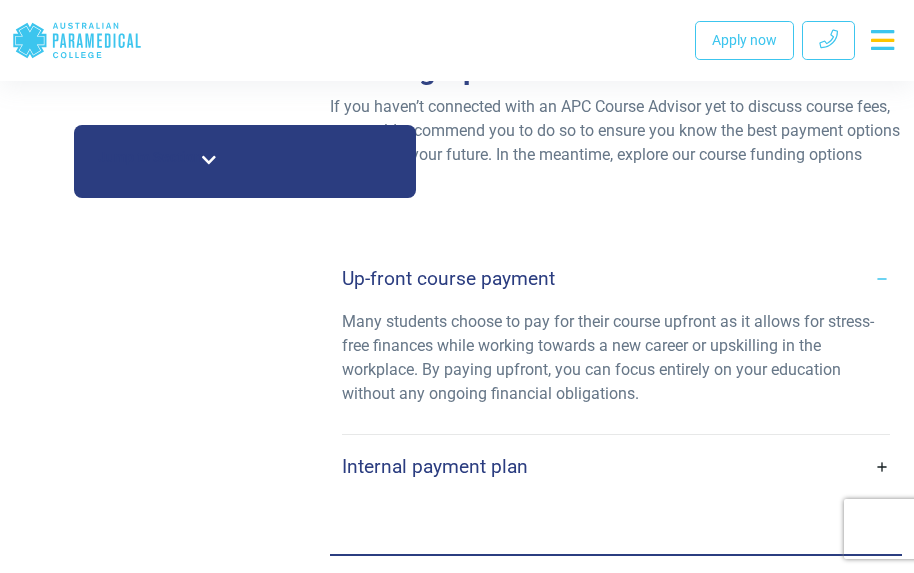 click on "Up-front course payment" at bounding box center (616, 278) 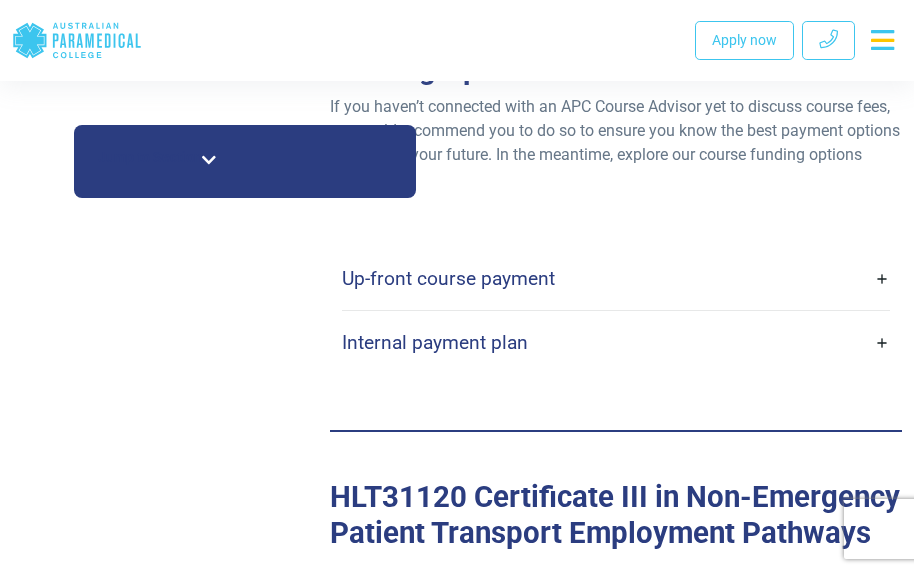 click on "Internal payment plan" at bounding box center [616, 342] 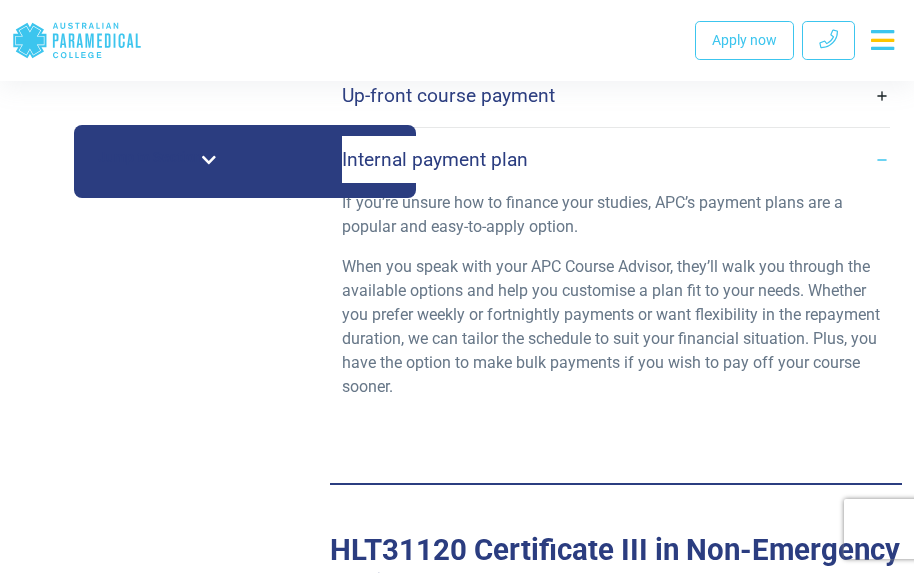 scroll, scrollTop: 6900, scrollLeft: 0, axis: vertical 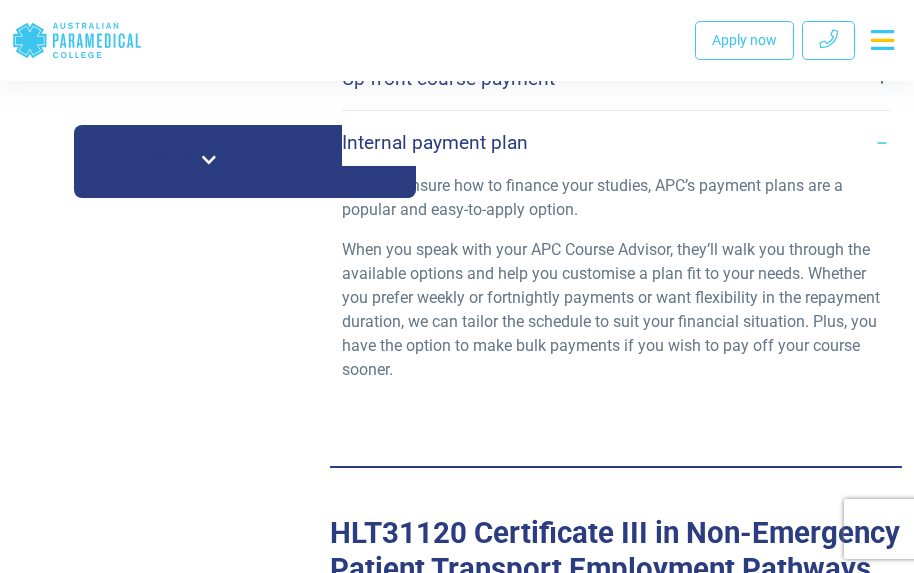 click on "Internal payment plan" at bounding box center [435, 142] 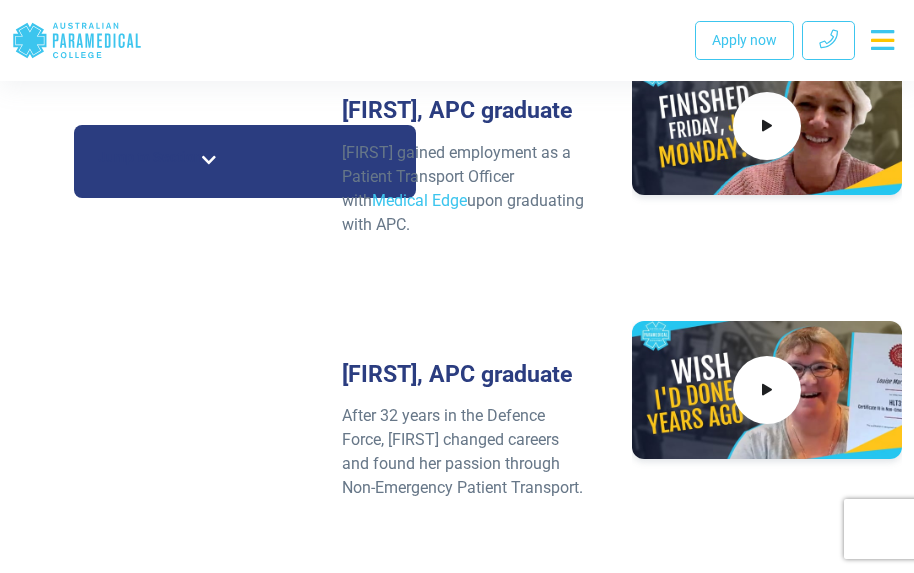 scroll, scrollTop: 8800, scrollLeft: 0, axis: vertical 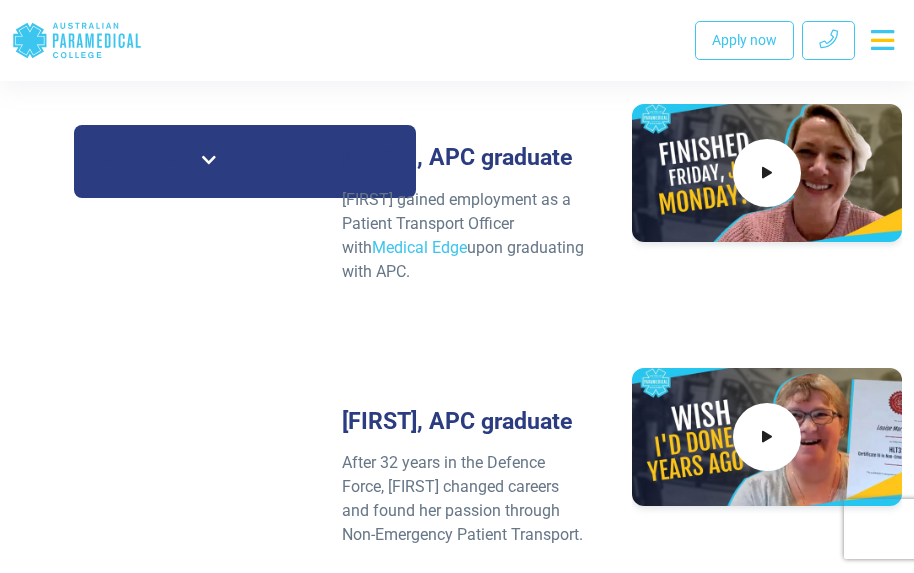 click on "Jump to Section
Overview Course Structure Entry Requirements Credit Transfer & RPL Funding Options Job Pathways APCStudent Stories
Enquire
Apply" at bounding box center (245, 161) 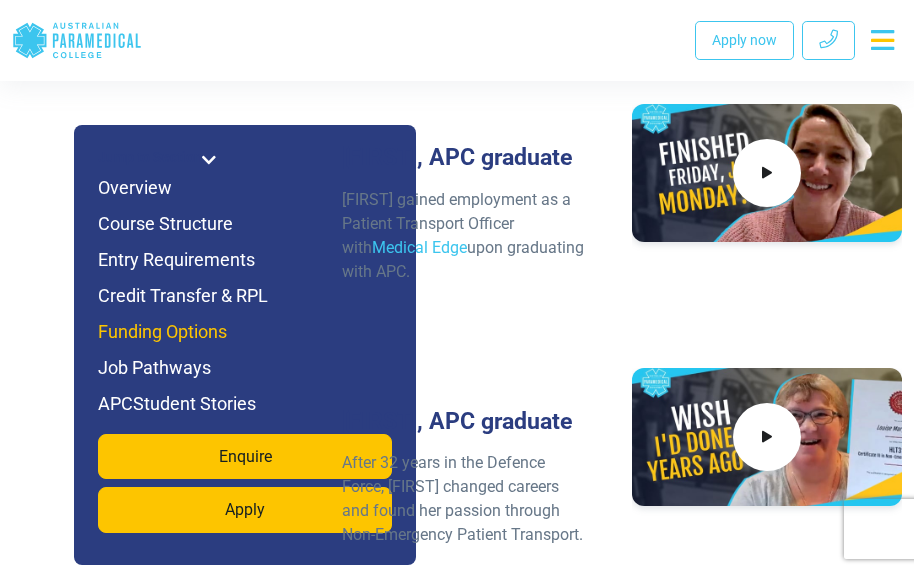 click on "Funding Options" at bounding box center (245, 332) 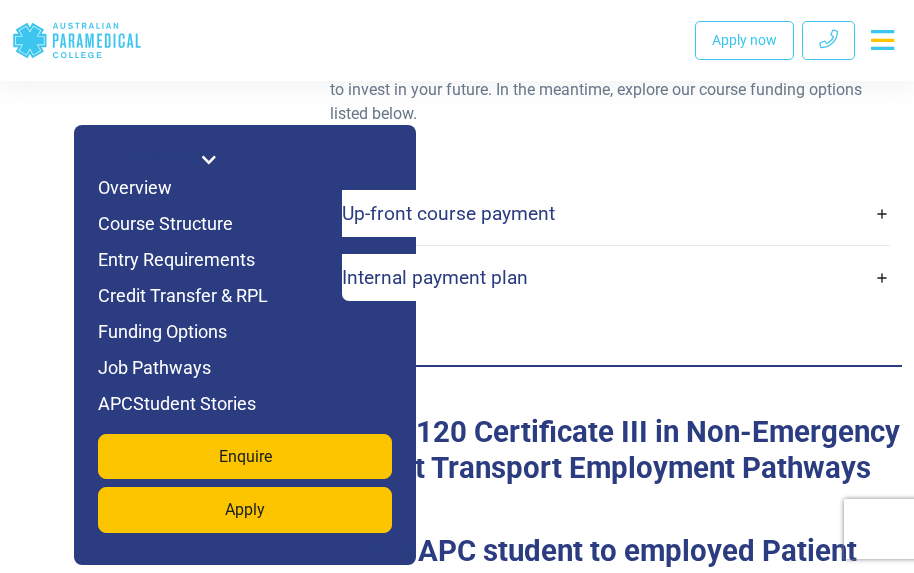 scroll, scrollTop: 6703, scrollLeft: 0, axis: vertical 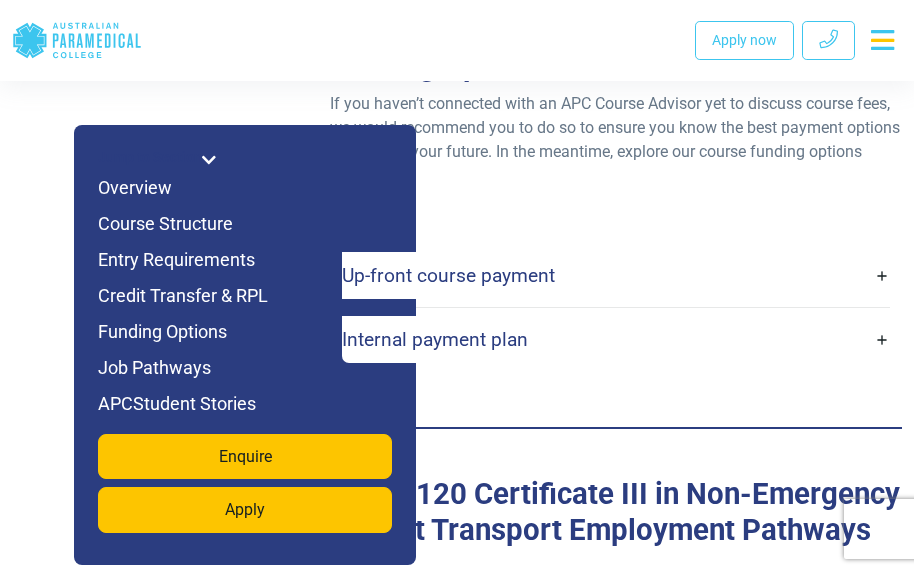 click on "Up-front course payment" at bounding box center (616, 275) 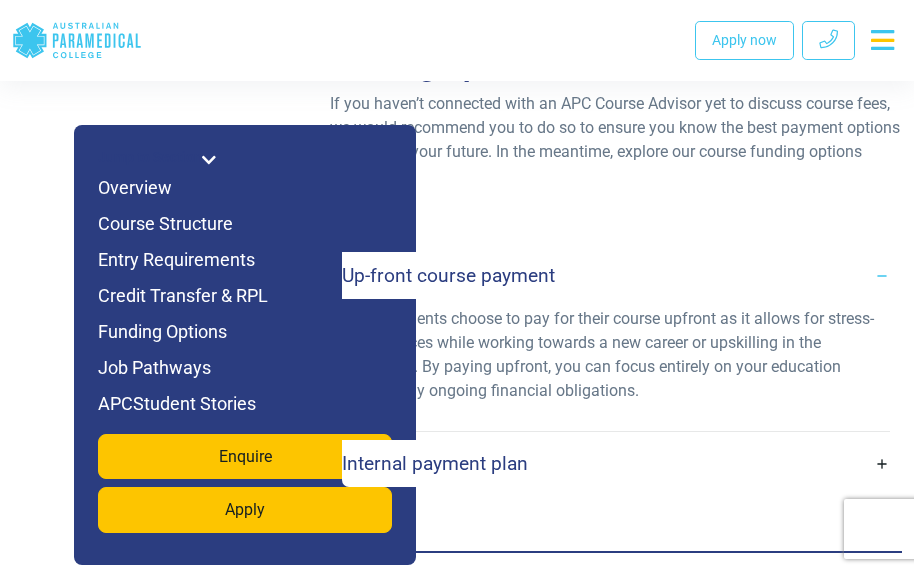 click at bounding box center [209, 160] 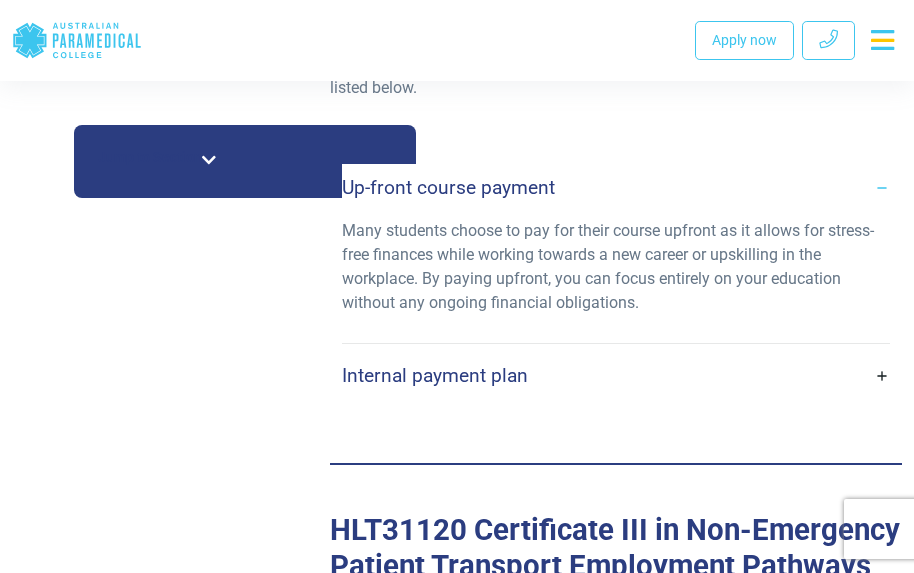 scroll, scrollTop: 6803, scrollLeft: 0, axis: vertical 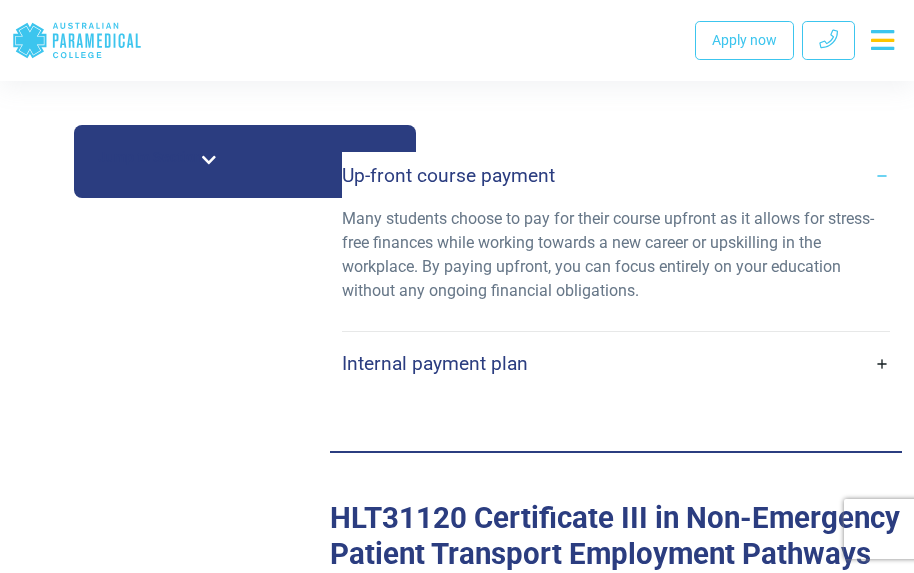click on "Internal payment plan" at bounding box center (435, 363) 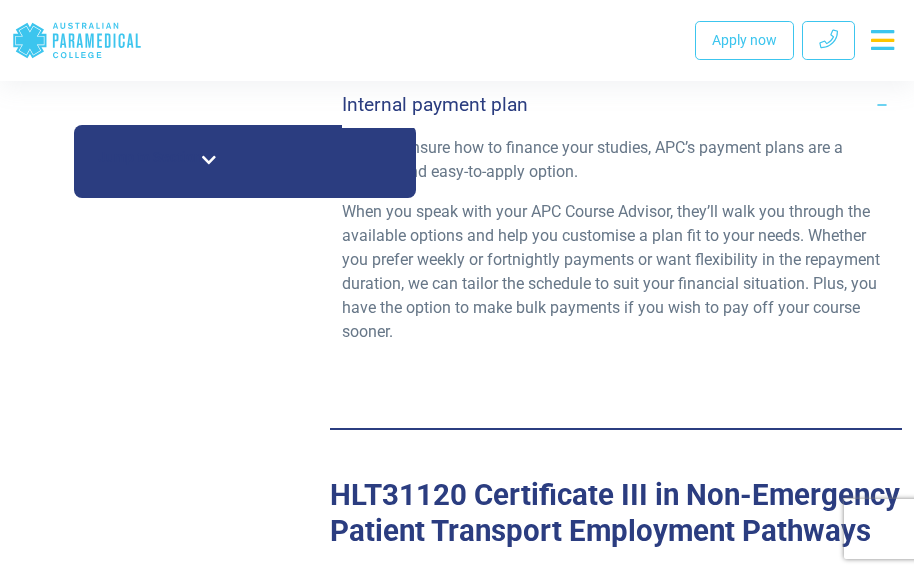 scroll, scrollTop: 7103, scrollLeft: 0, axis: vertical 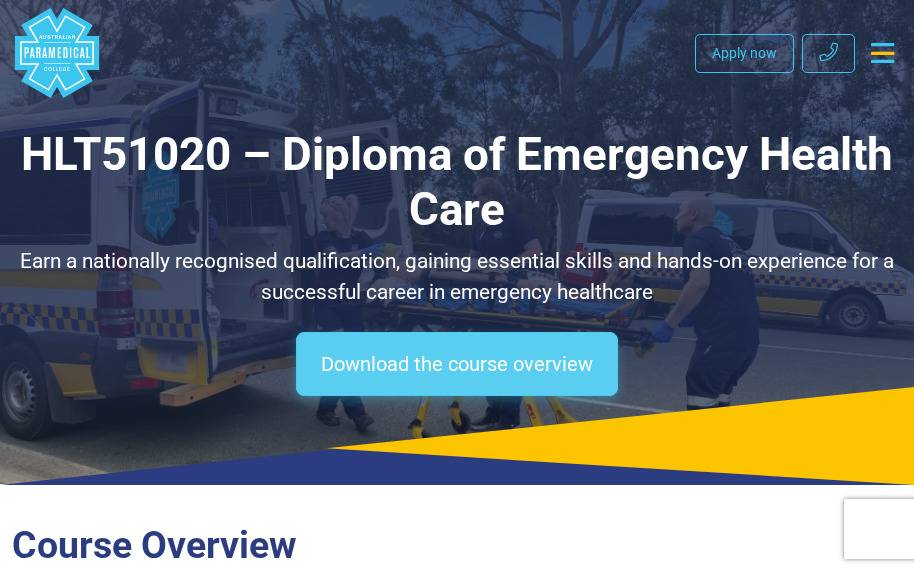 click on "Download the course overview" at bounding box center [457, 364] 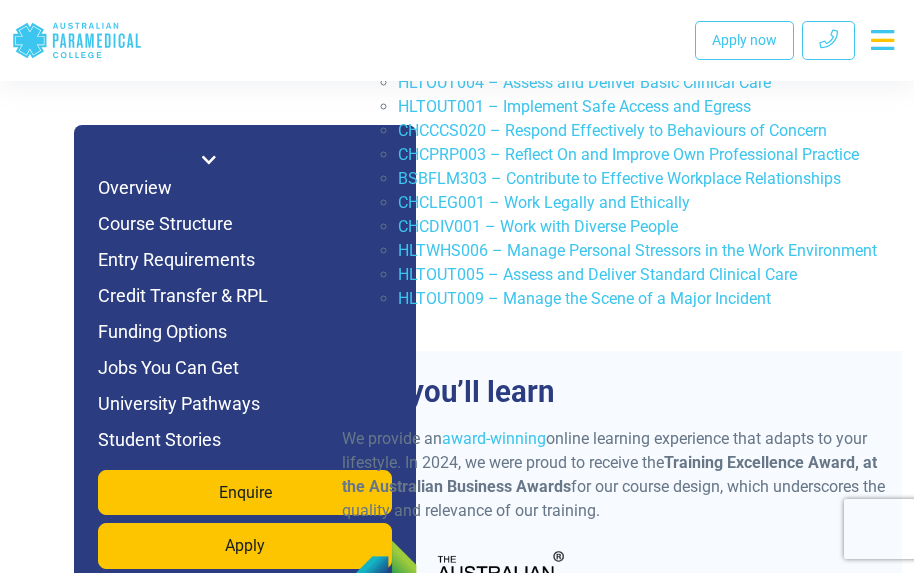 drag, startPoint x: 548, startPoint y: 316, endPoint x: 570, endPoint y: 56, distance: 260.9291 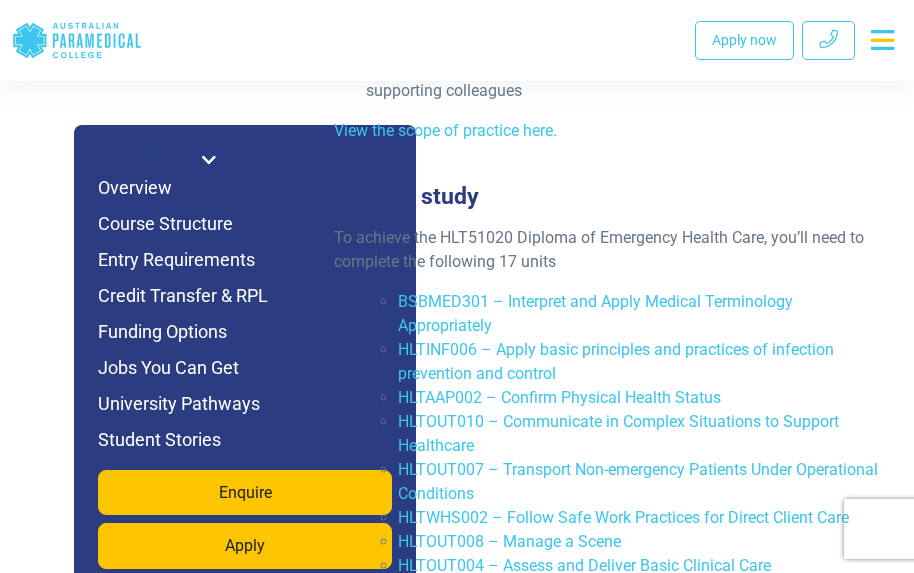 scroll, scrollTop: 4622, scrollLeft: 0, axis: vertical 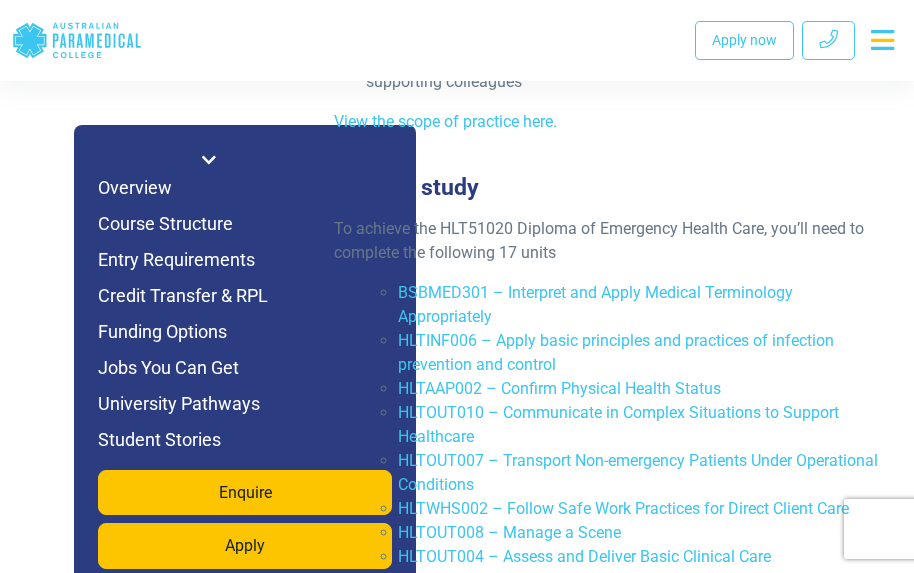 click at bounding box center [209, 161] 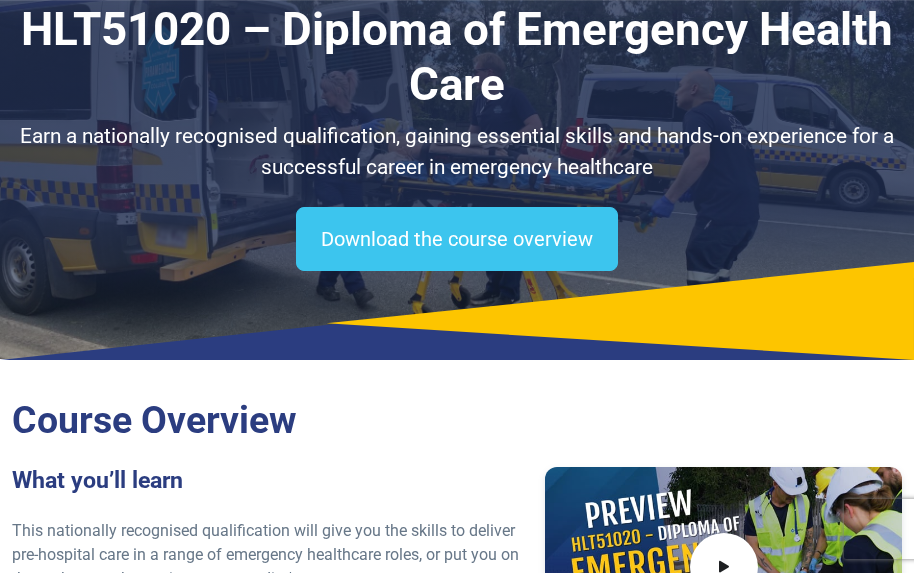 drag, startPoint x: 591, startPoint y: 199, endPoint x: 610, endPoint y: 39, distance: 161.12418 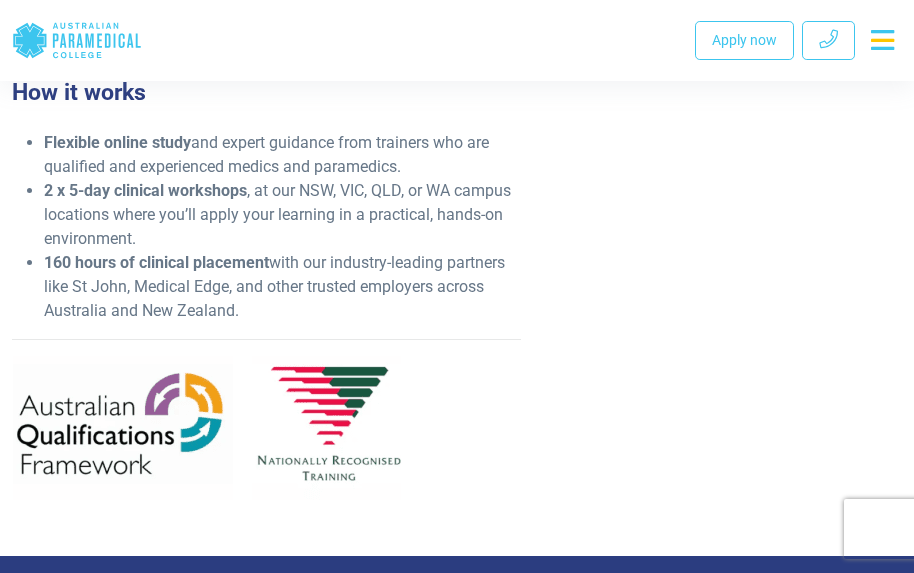 scroll, scrollTop: 878, scrollLeft: 0, axis: vertical 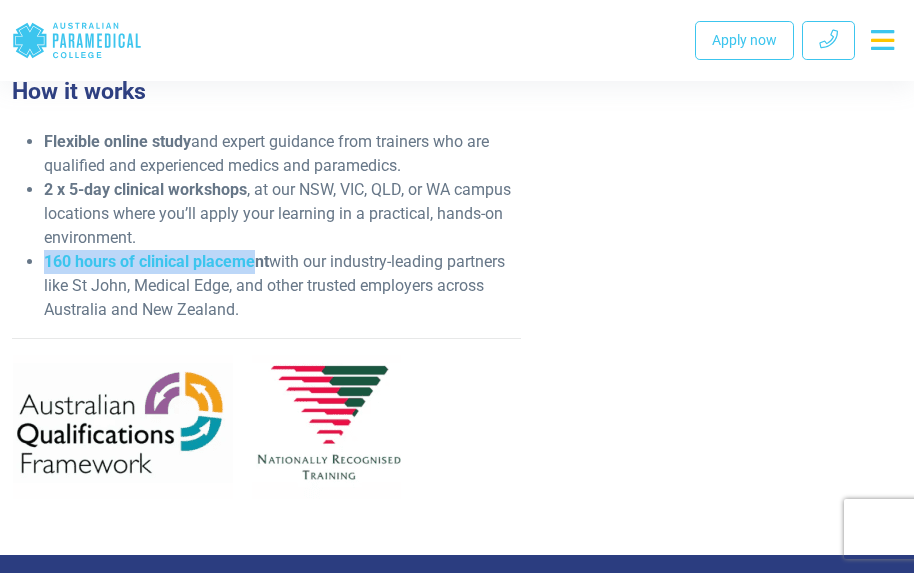 drag, startPoint x: 44, startPoint y: 256, endPoint x: 258, endPoint y: 256, distance: 214 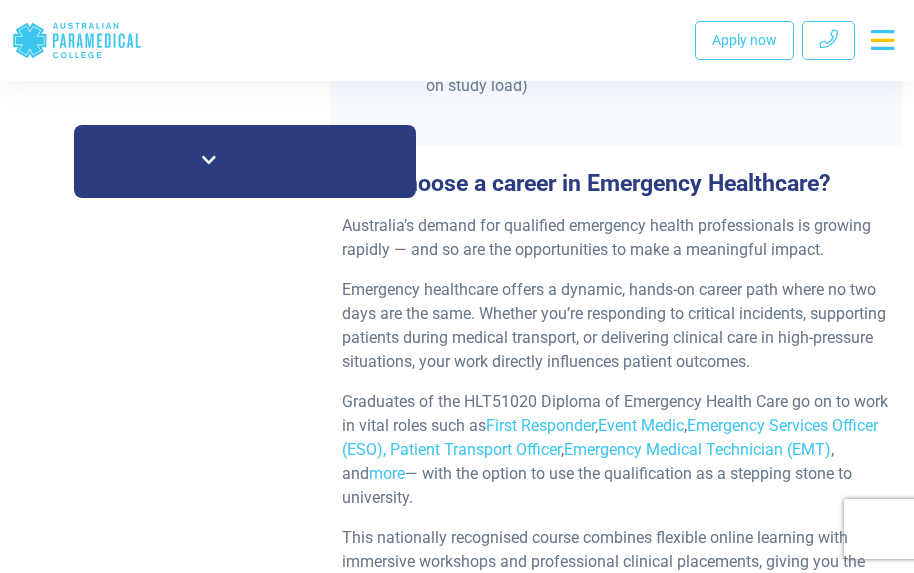 scroll, scrollTop: 2078, scrollLeft: 0, axis: vertical 